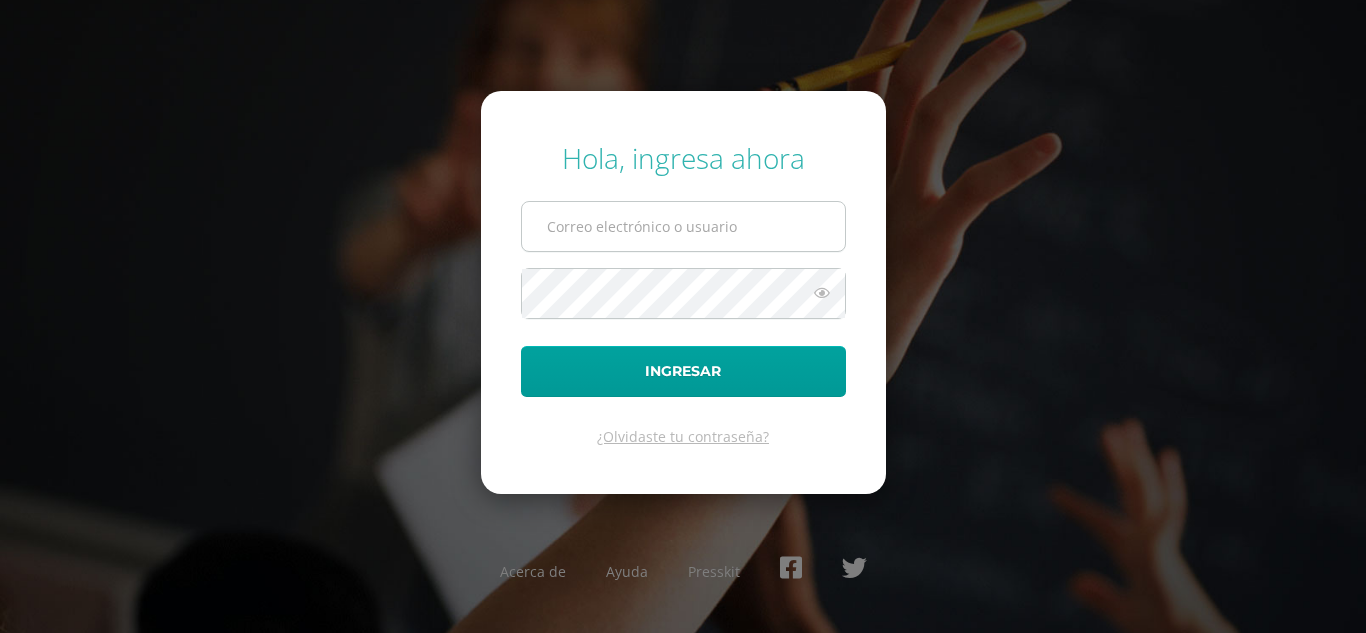 scroll, scrollTop: 0, scrollLeft: 0, axis: both 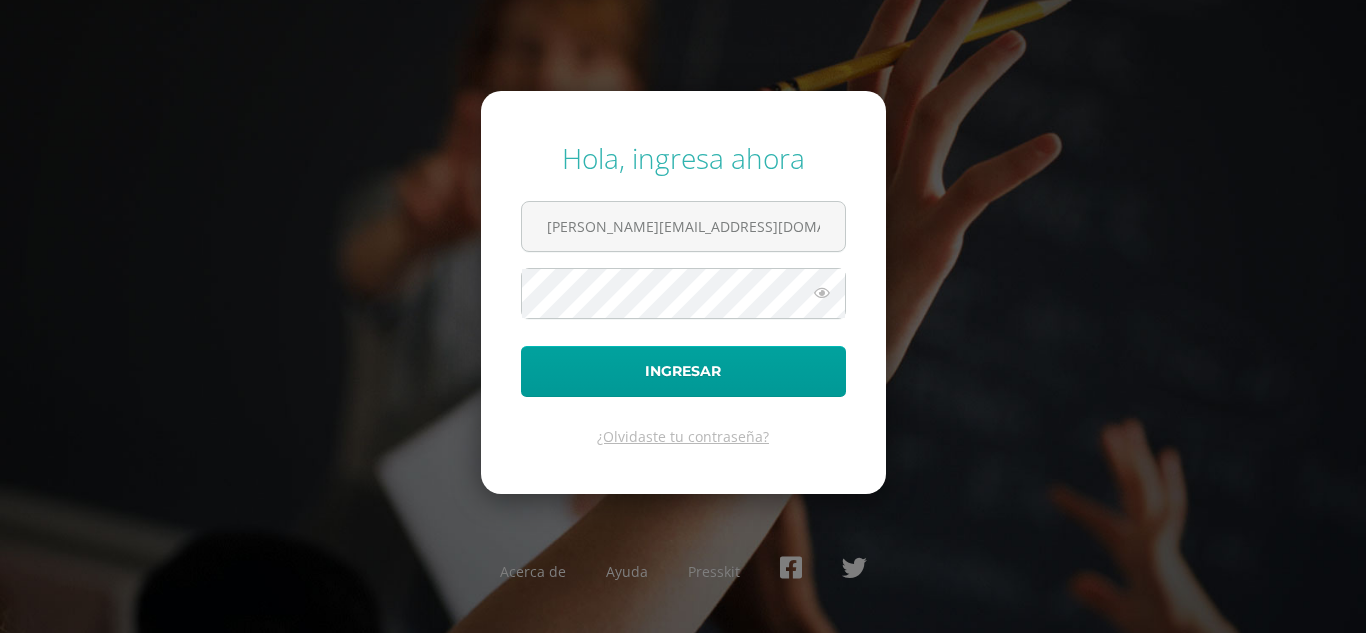 type on "[PERSON_NAME][EMAIL_ADDRESS][DOMAIN_NAME]" 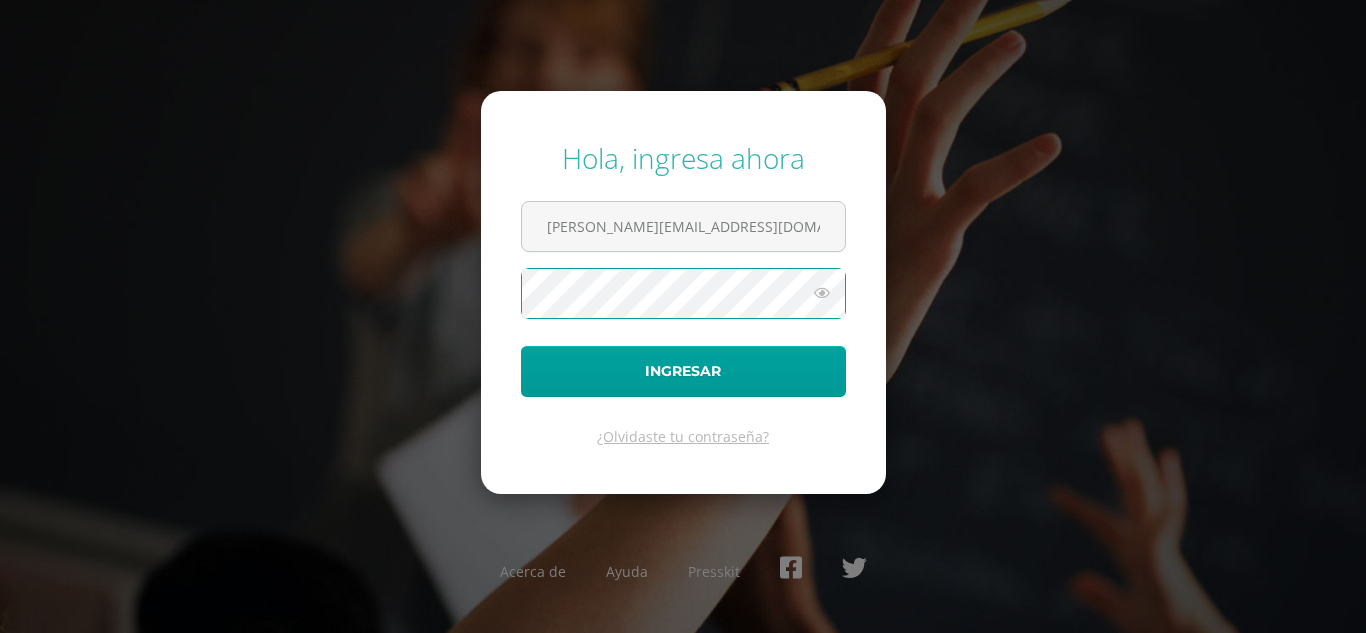 click on "Ingresar" at bounding box center (683, 371) 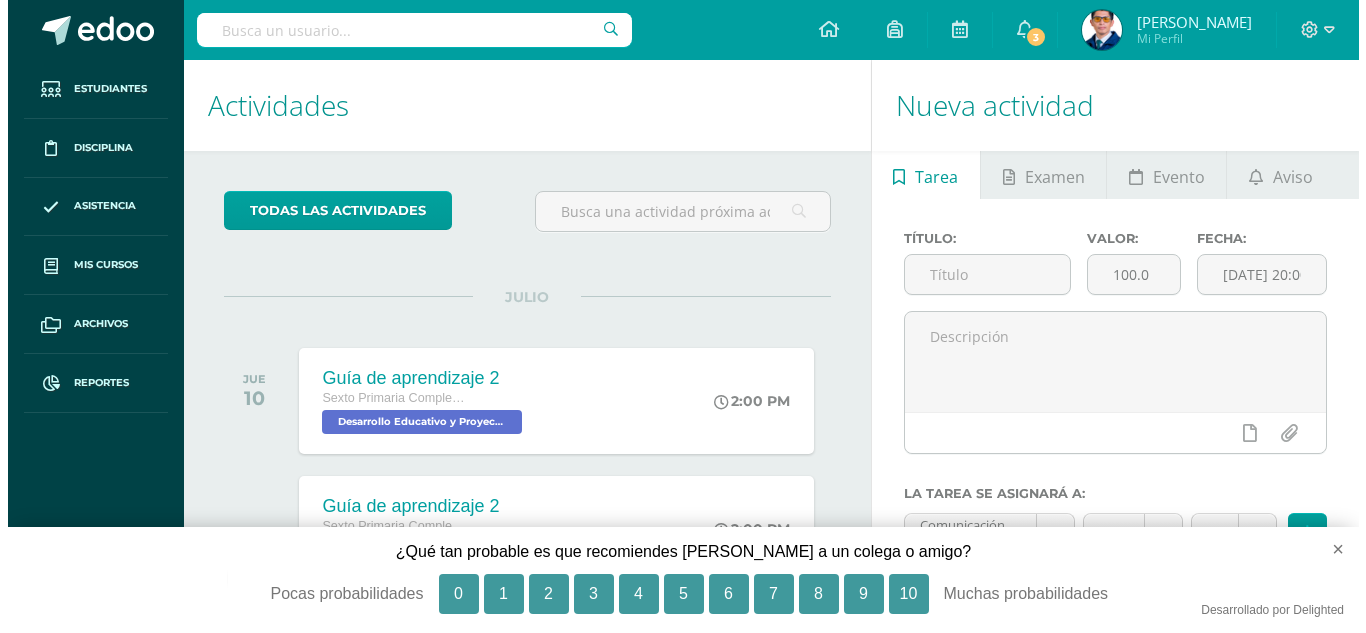 scroll, scrollTop: 0, scrollLeft: 0, axis: both 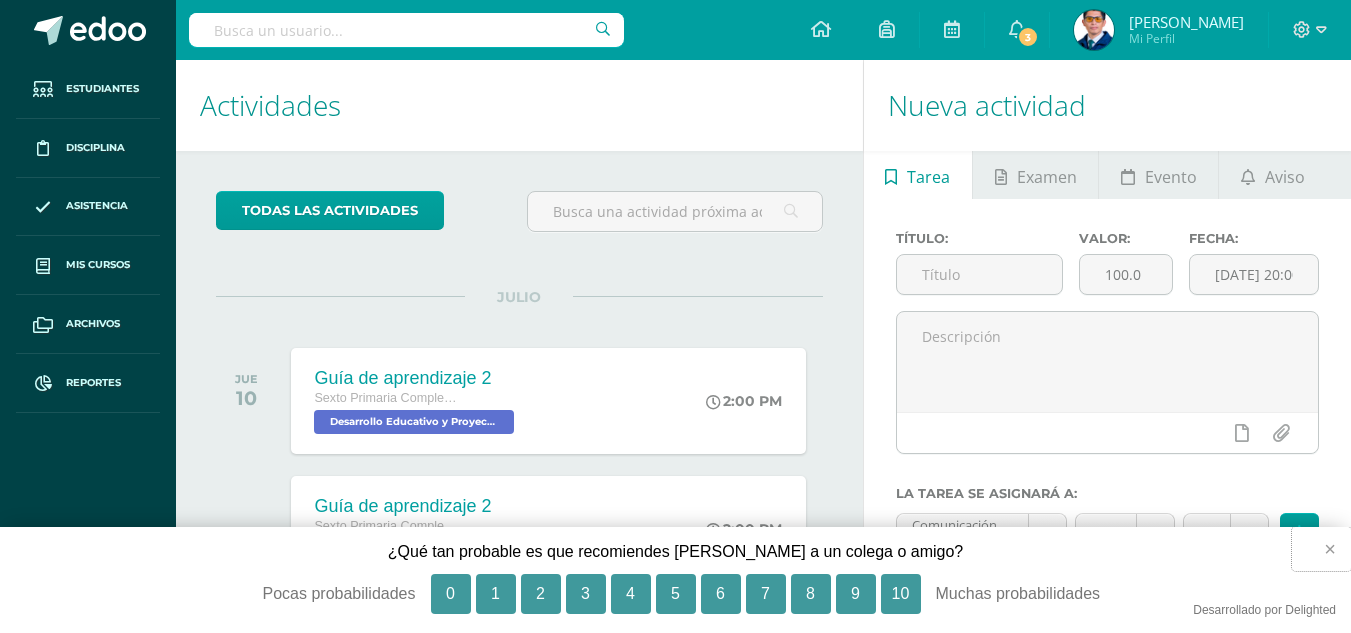 click on "×" at bounding box center [1321, 549] 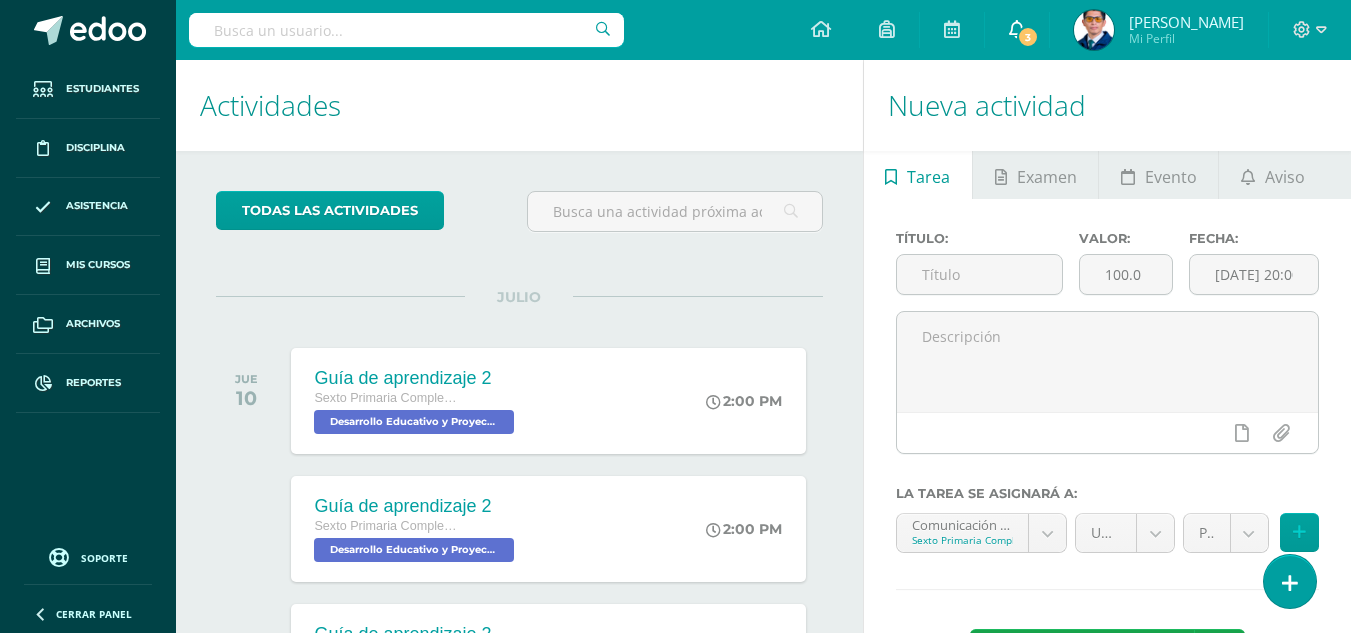 click on "3" at bounding box center (1028, 37) 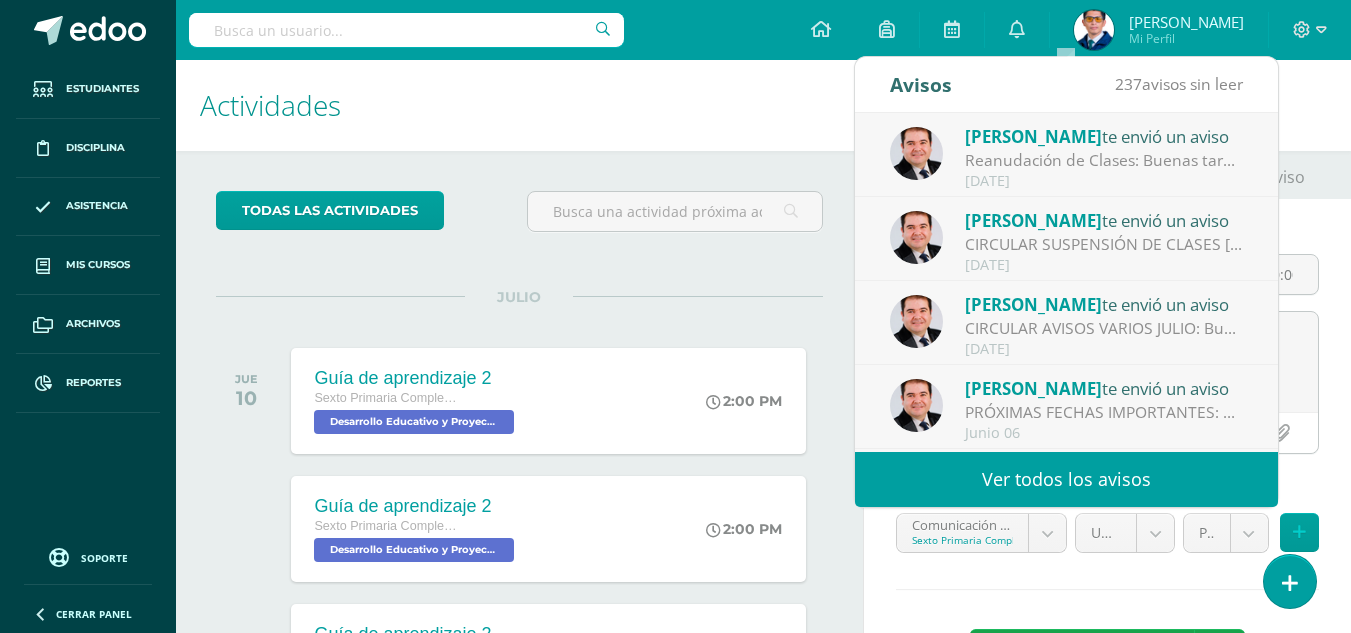 click on "Actividades" at bounding box center [519, 105] 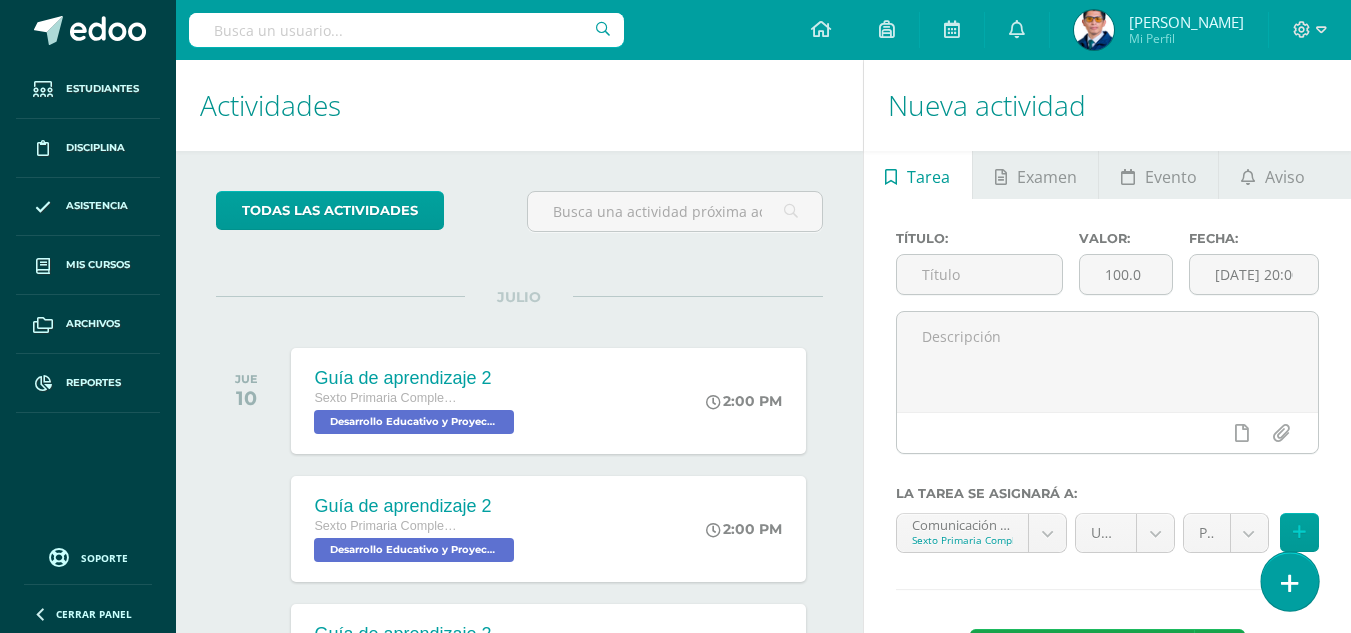 click at bounding box center (1290, 583) 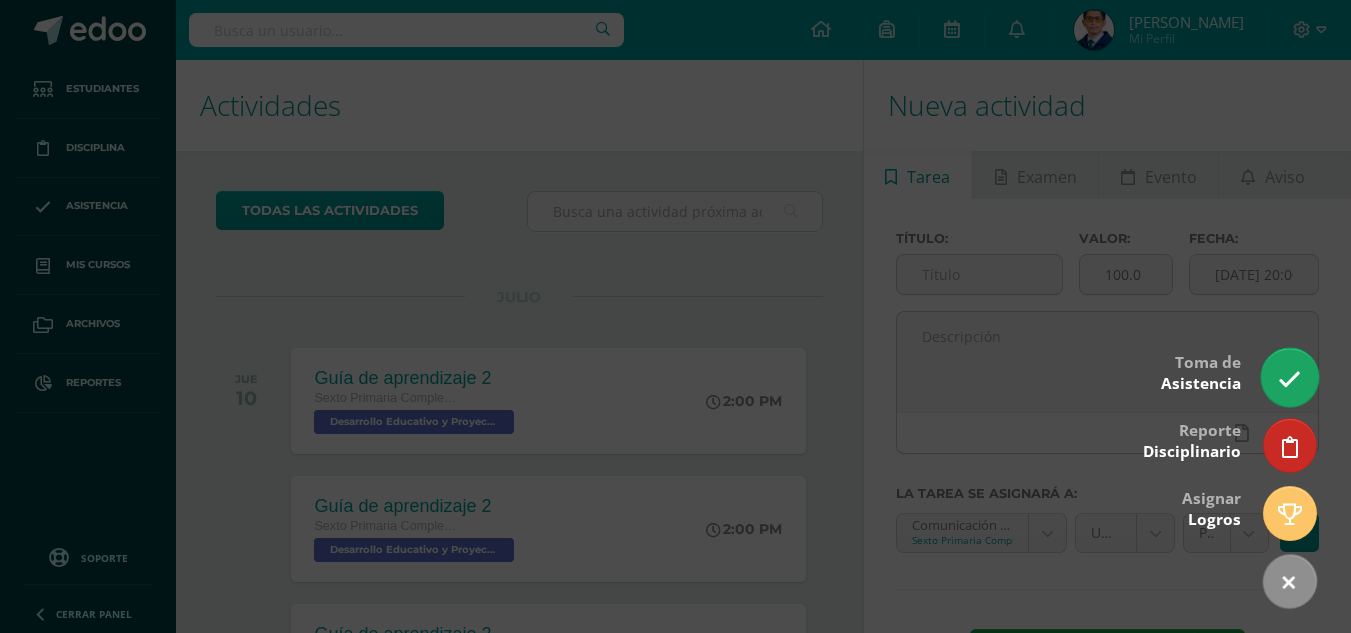 click at bounding box center (1289, 379) 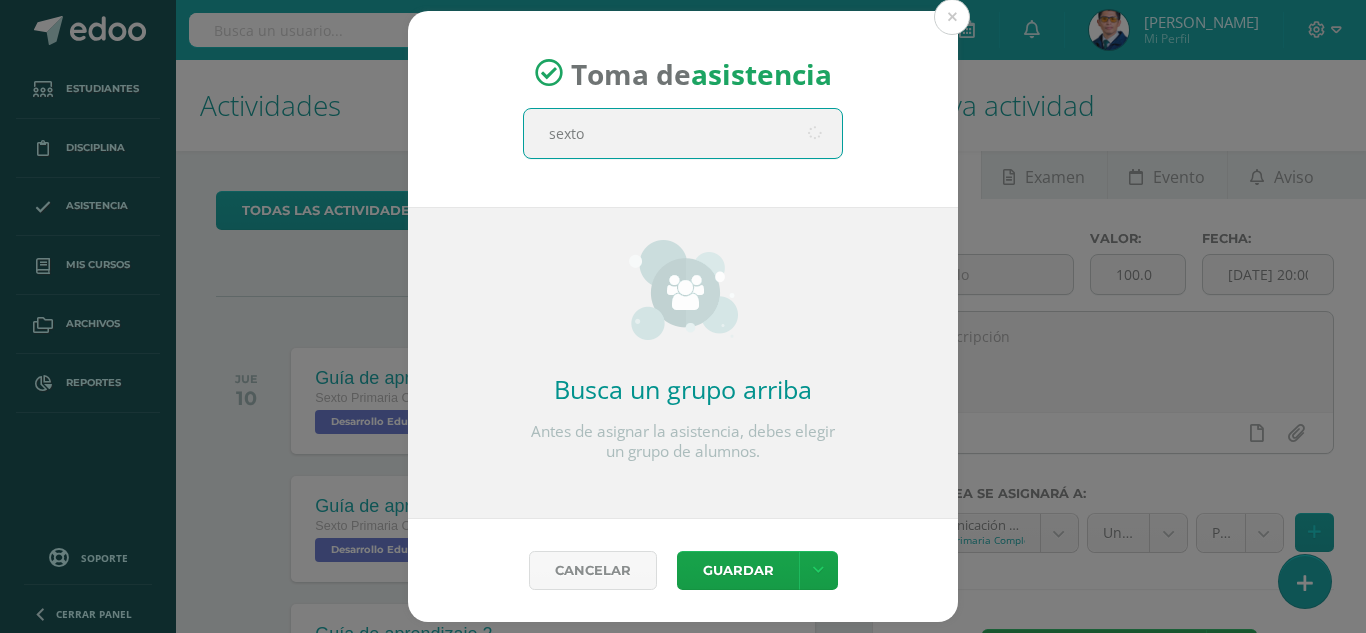 type on "sexto a" 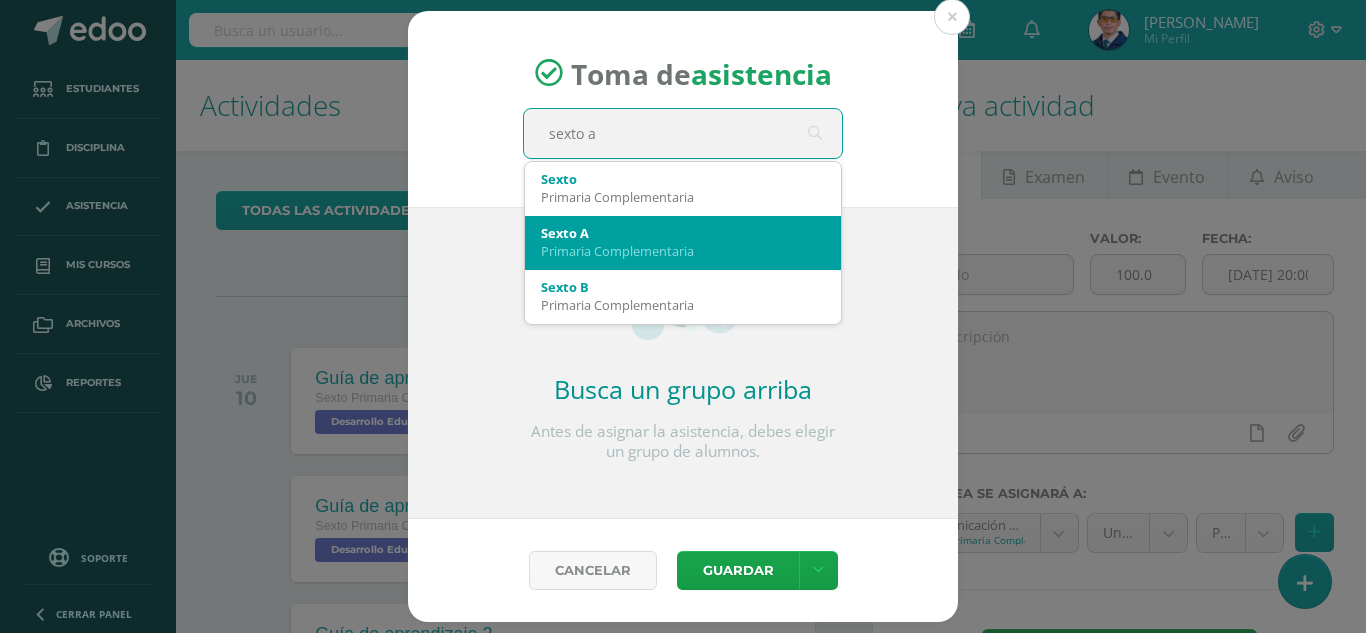 click on "Sexto A" at bounding box center [683, 233] 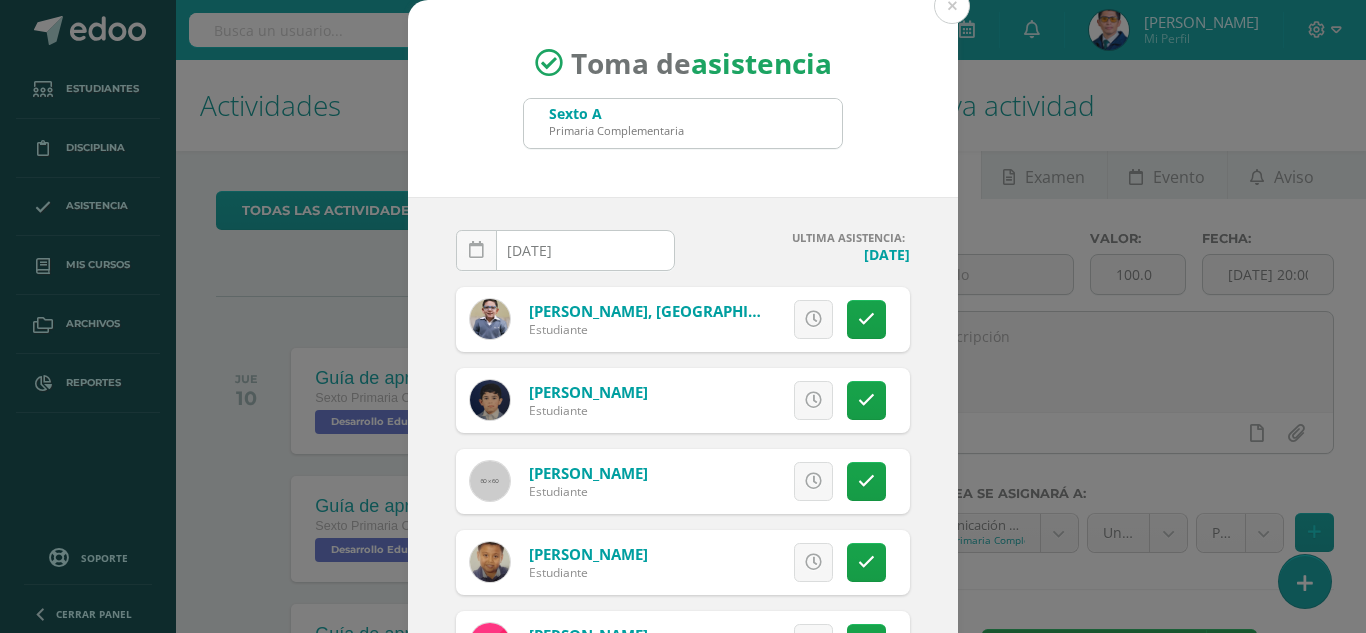 click on "2025-07-10" at bounding box center (565, 250) 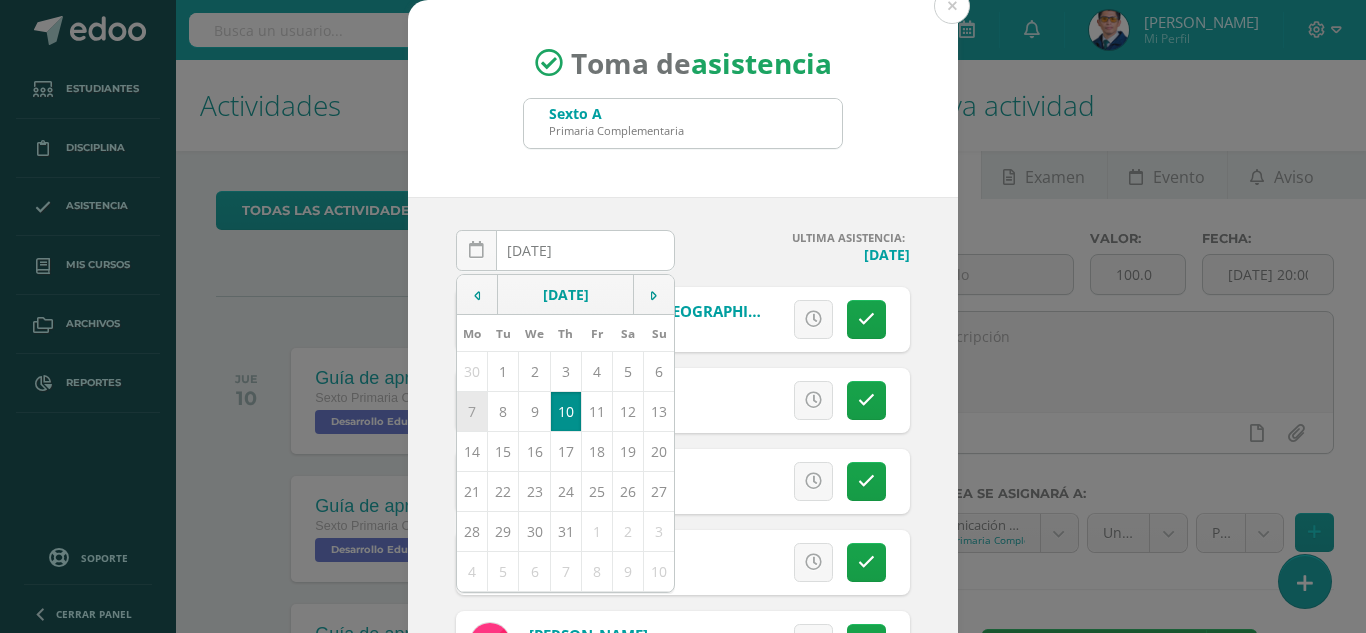 click on "7" at bounding box center [472, 411] 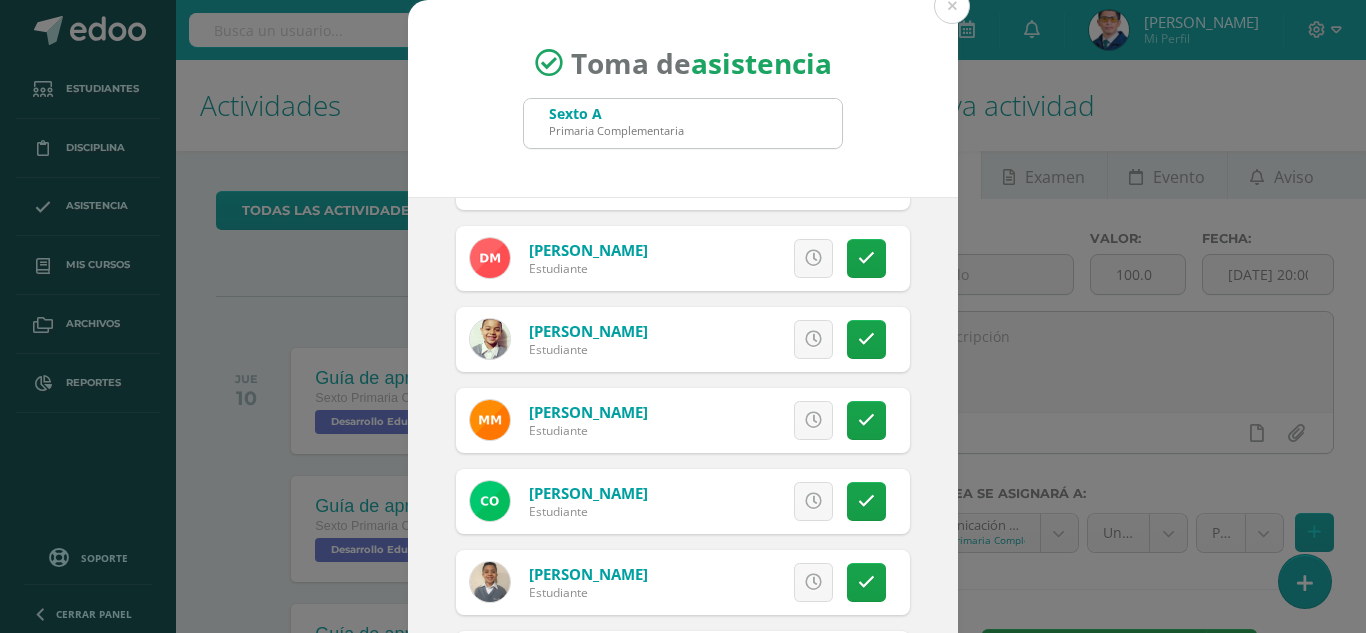 scroll, scrollTop: 2486, scrollLeft: 0, axis: vertical 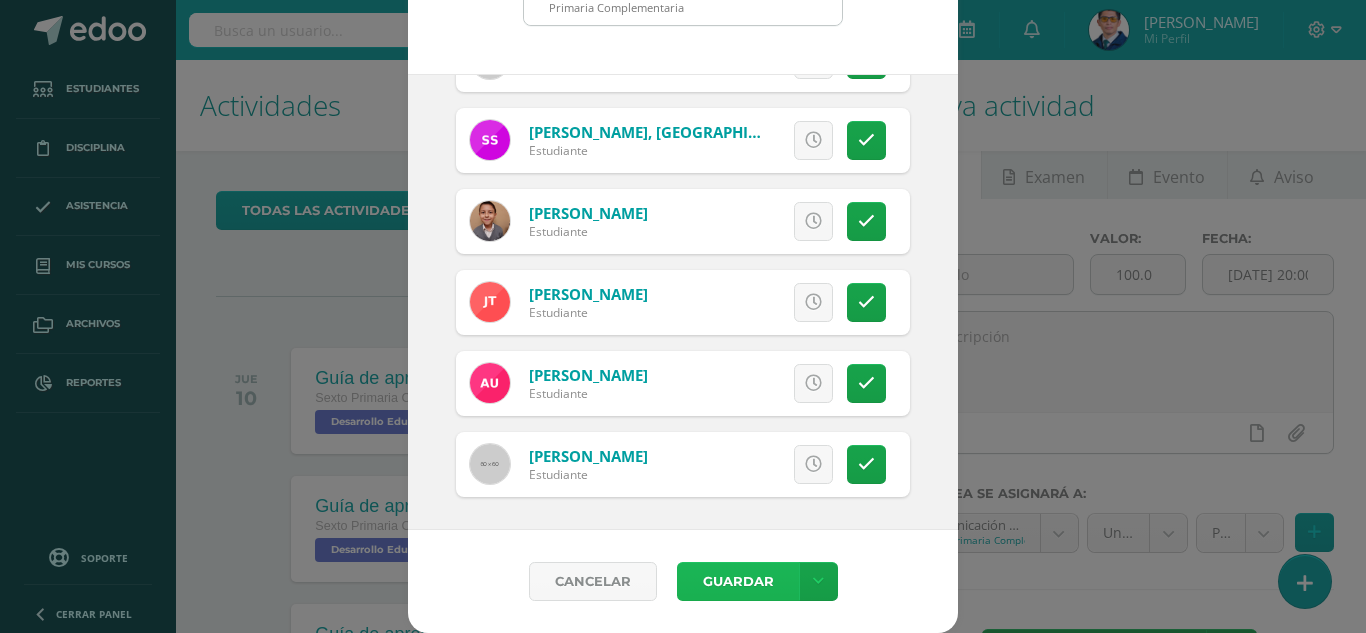 click on "Guardar" at bounding box center [738, 581] 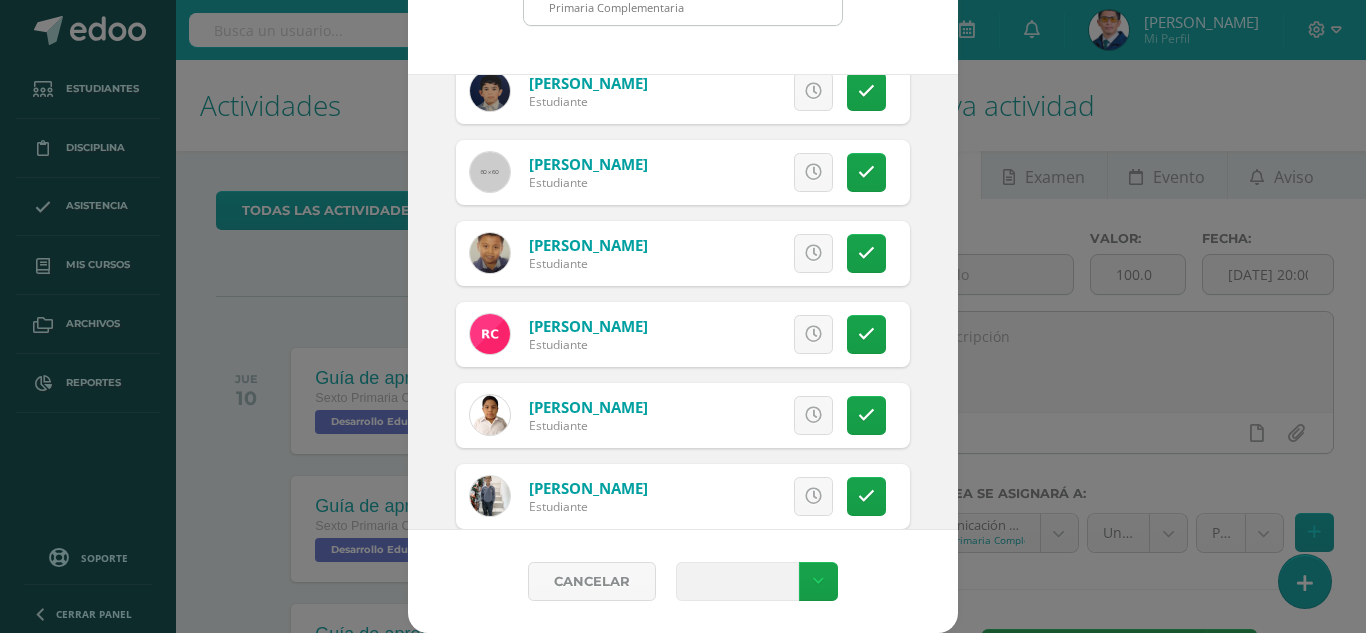 scroll, scrollTop: 0, scrollLeft: 0, axis: both 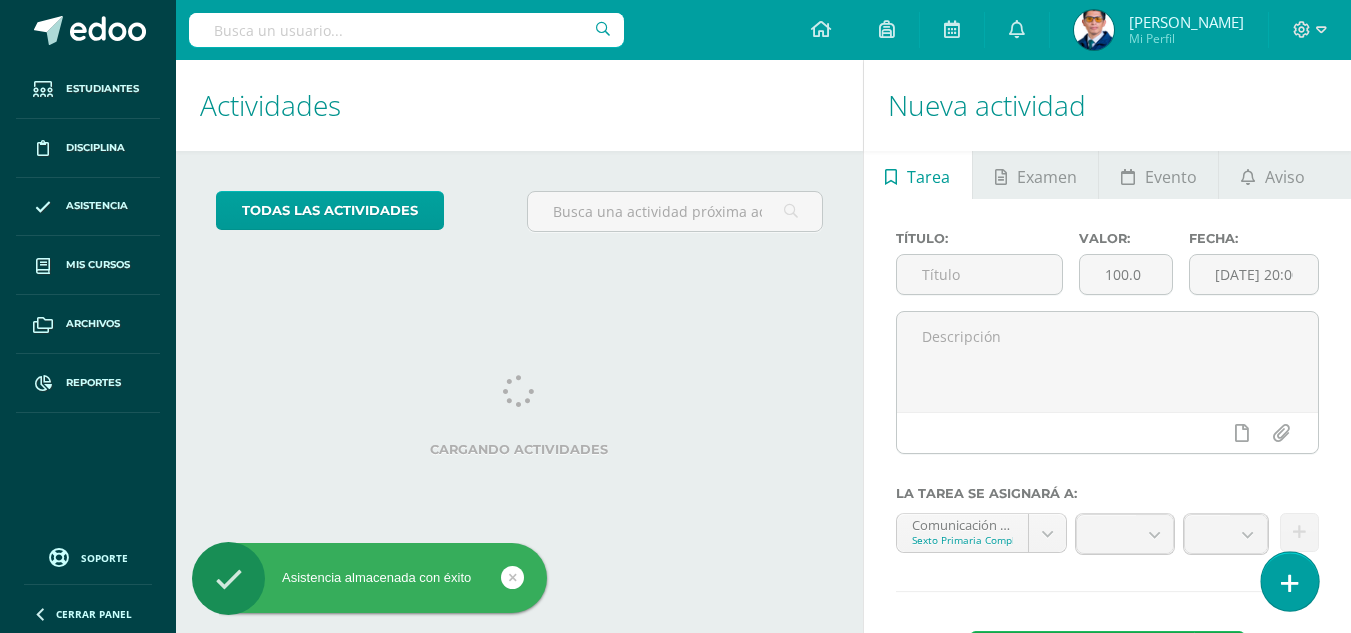 click at bounding box center [1289, 581] 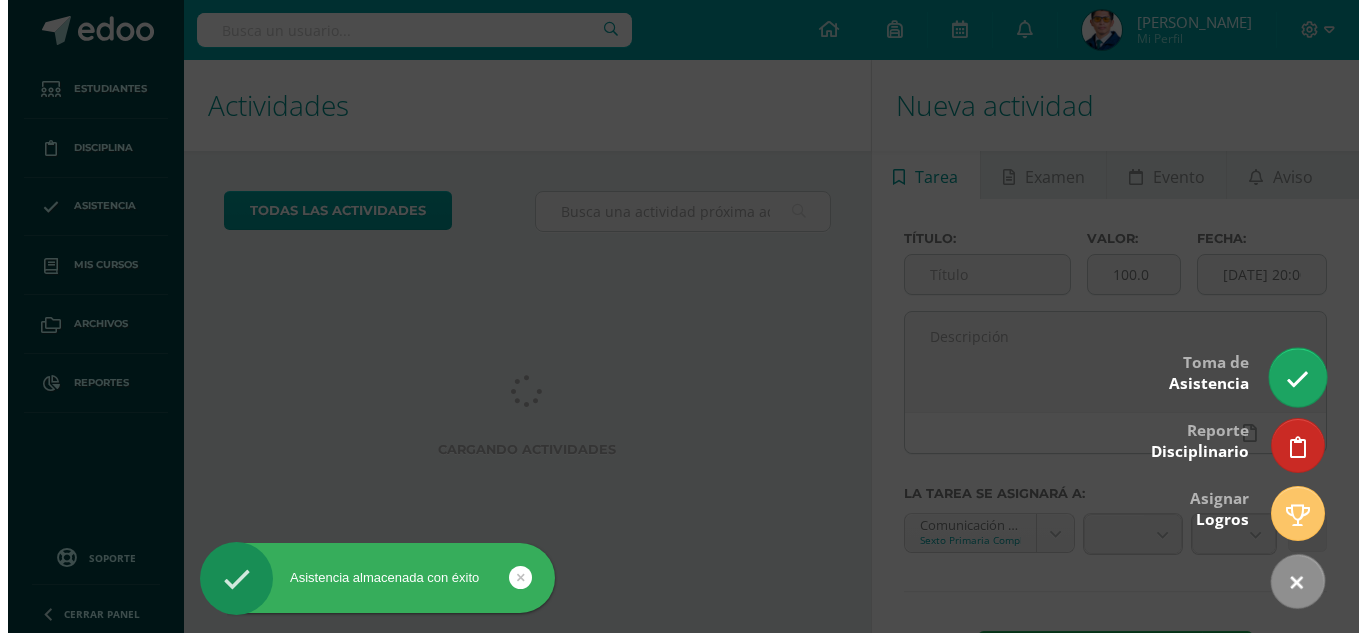 scroll, scrollTop: 0, scrollLeft: 0, axis: both 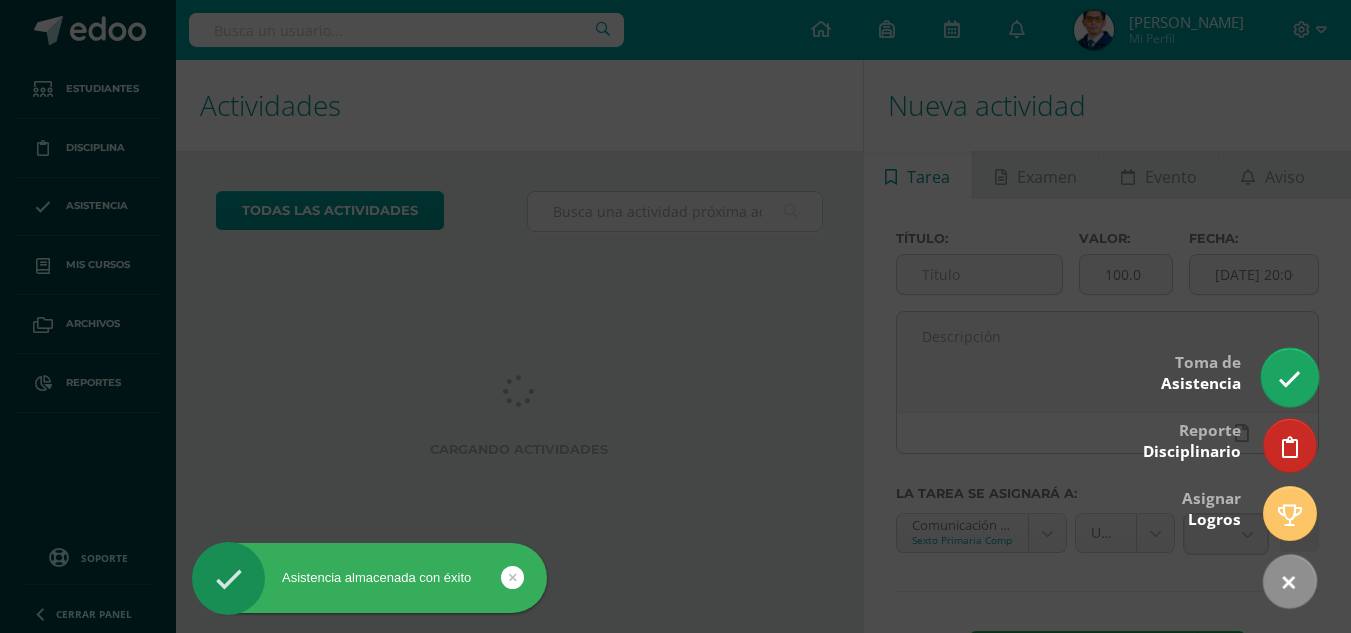 click at bounding box center (1289, 377) 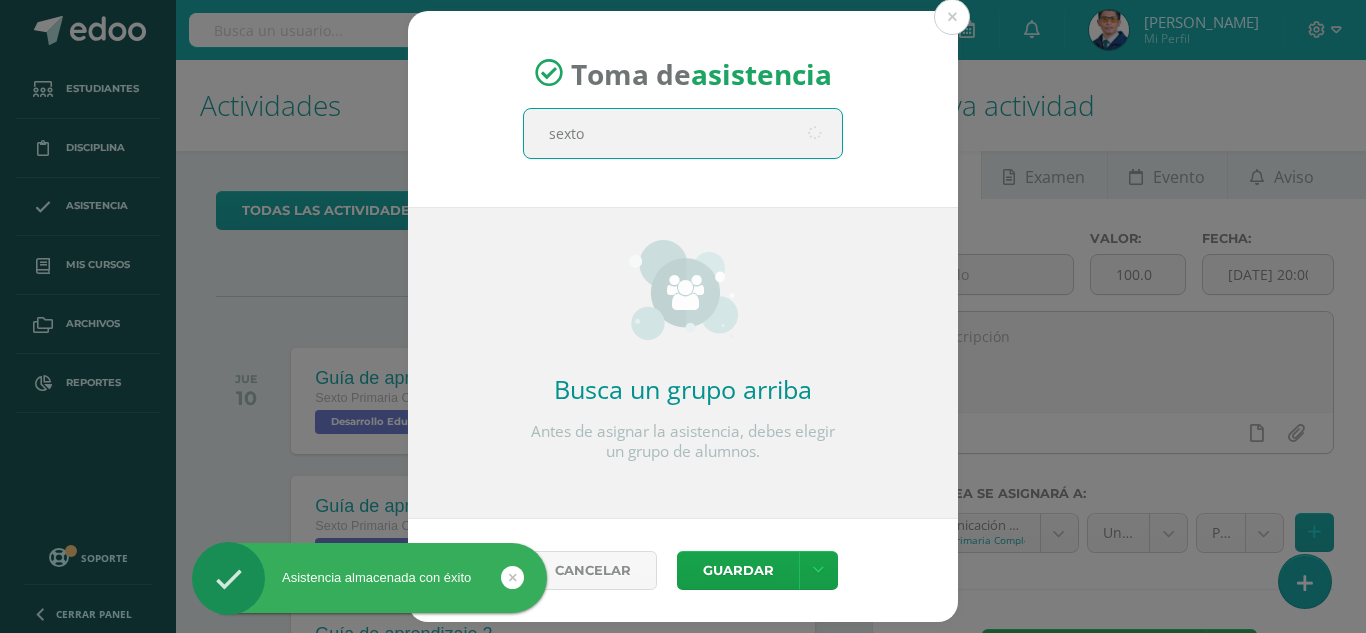 type on "sexto a" 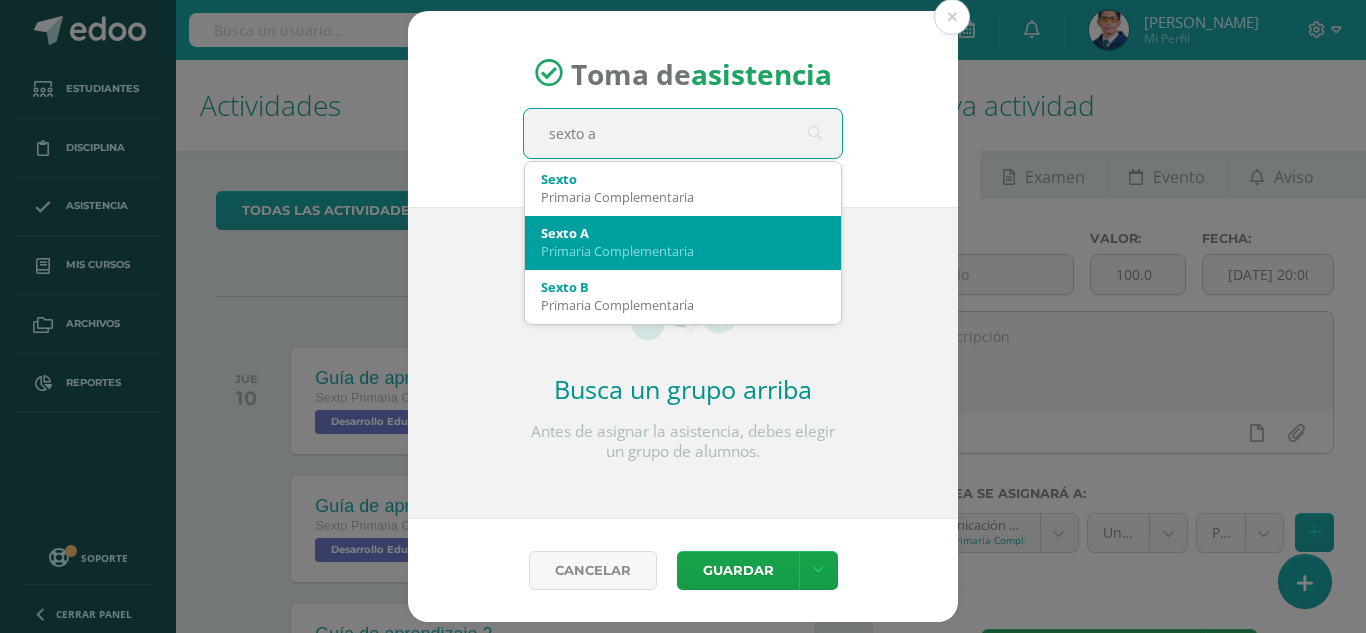 click on "Sexto A" at bounding box center (683, 233) 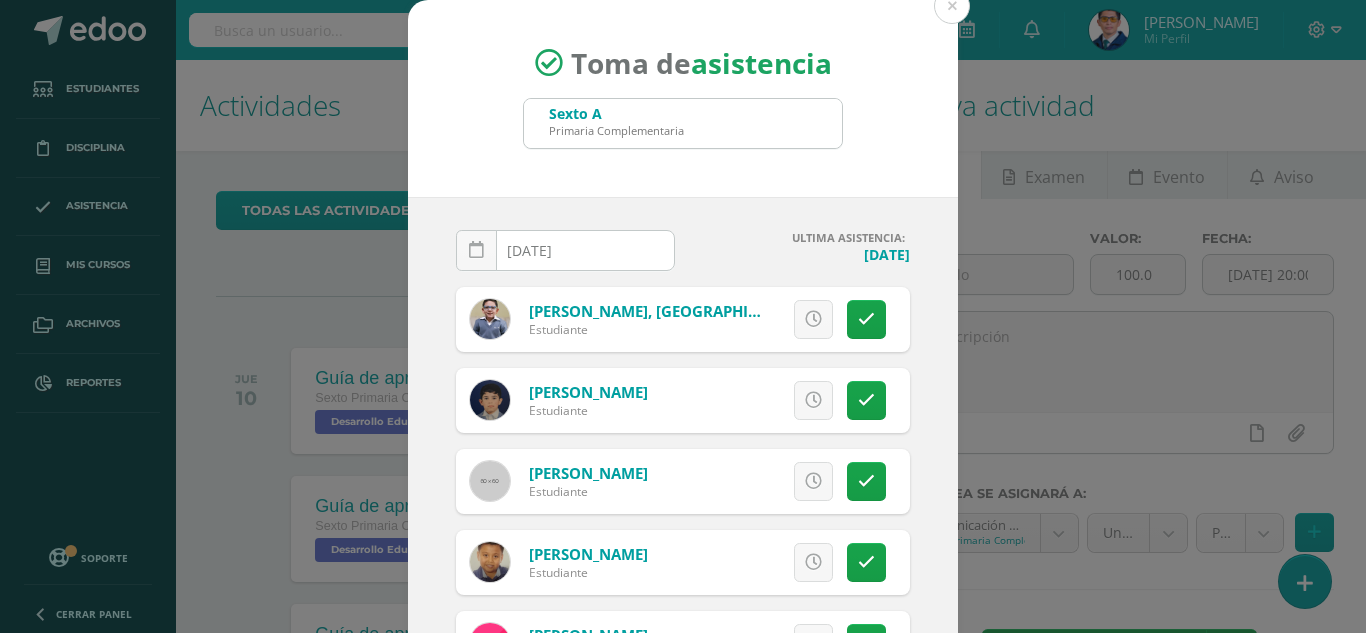 click on "2025-07-10" at bounding box center [565, 250] 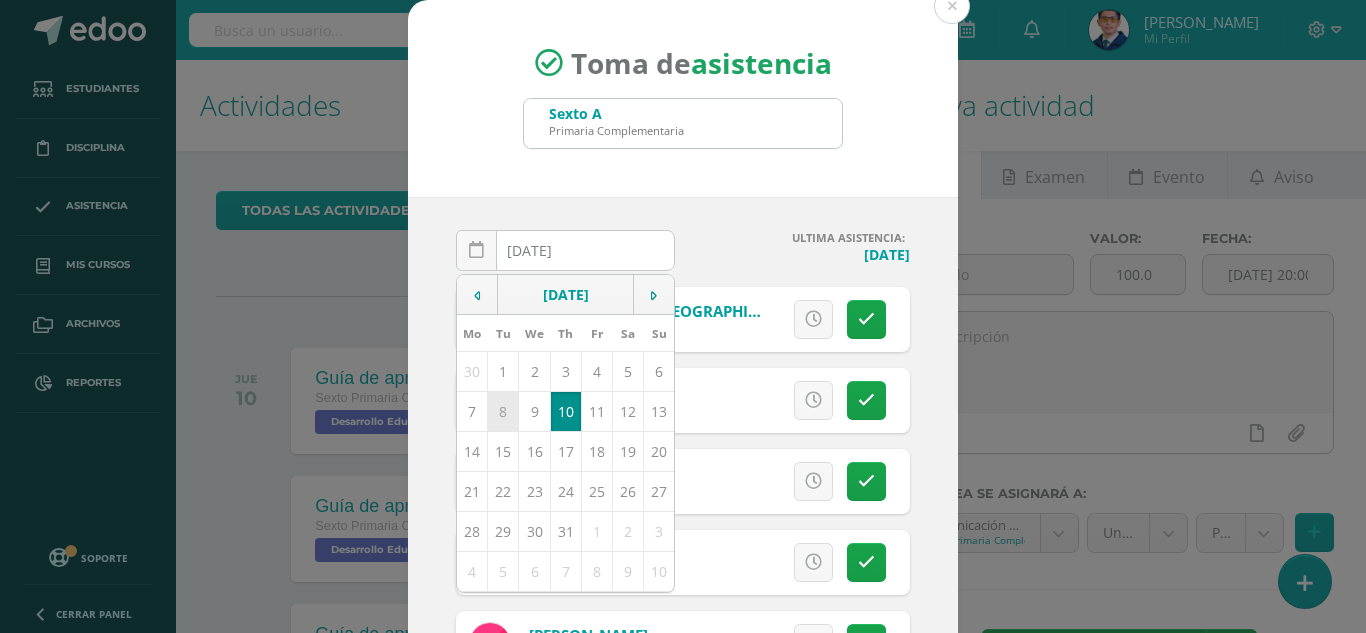 click on "8" at bounding box center [503, 411] 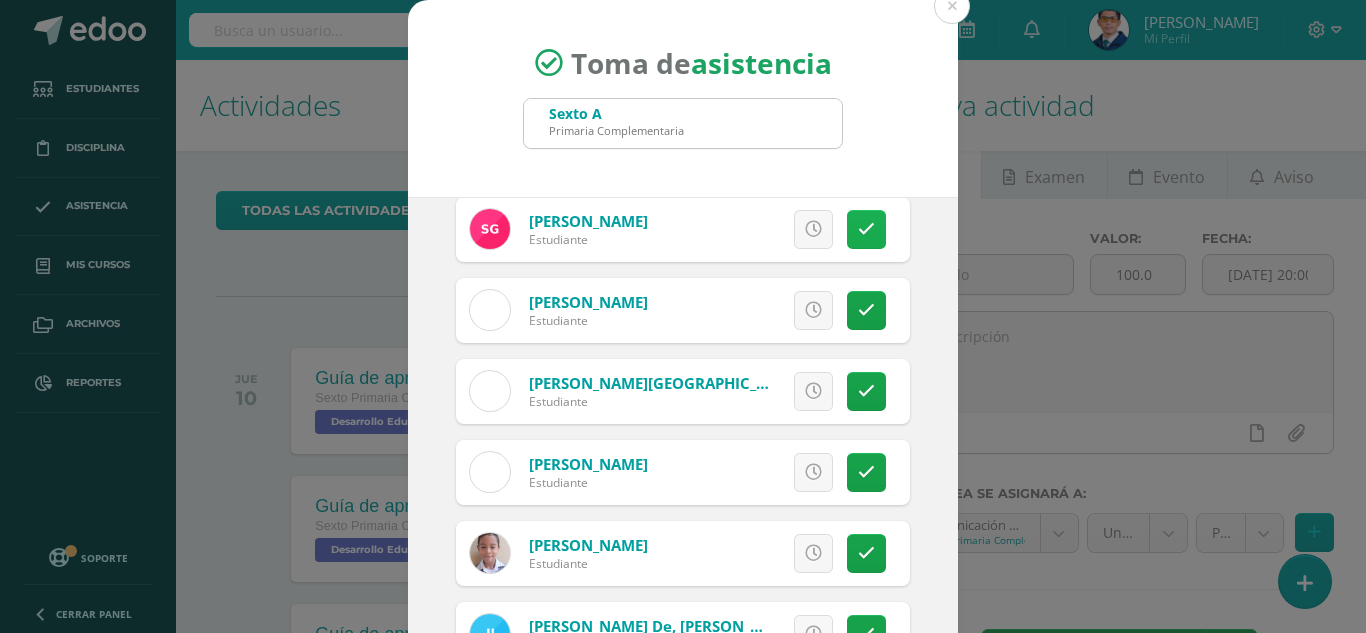 scroll, scrollTop: 1000, scrollLeft: 0, axis: vertical 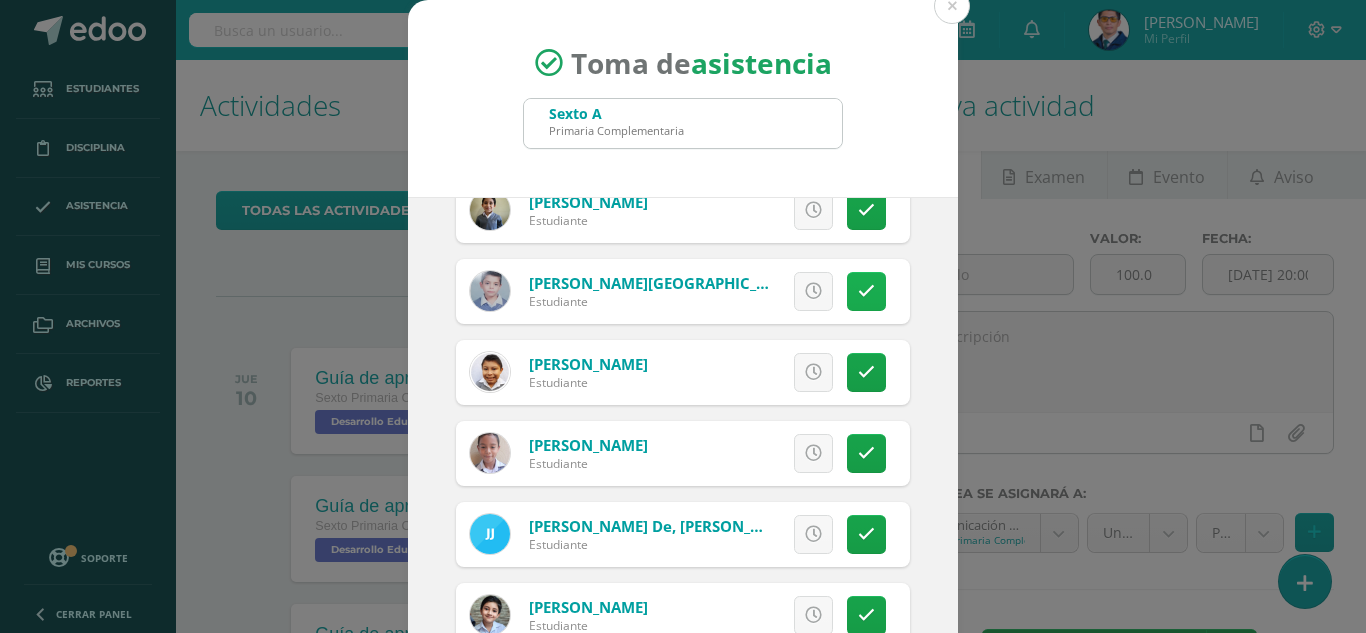 click at bounding box center (866, 291) 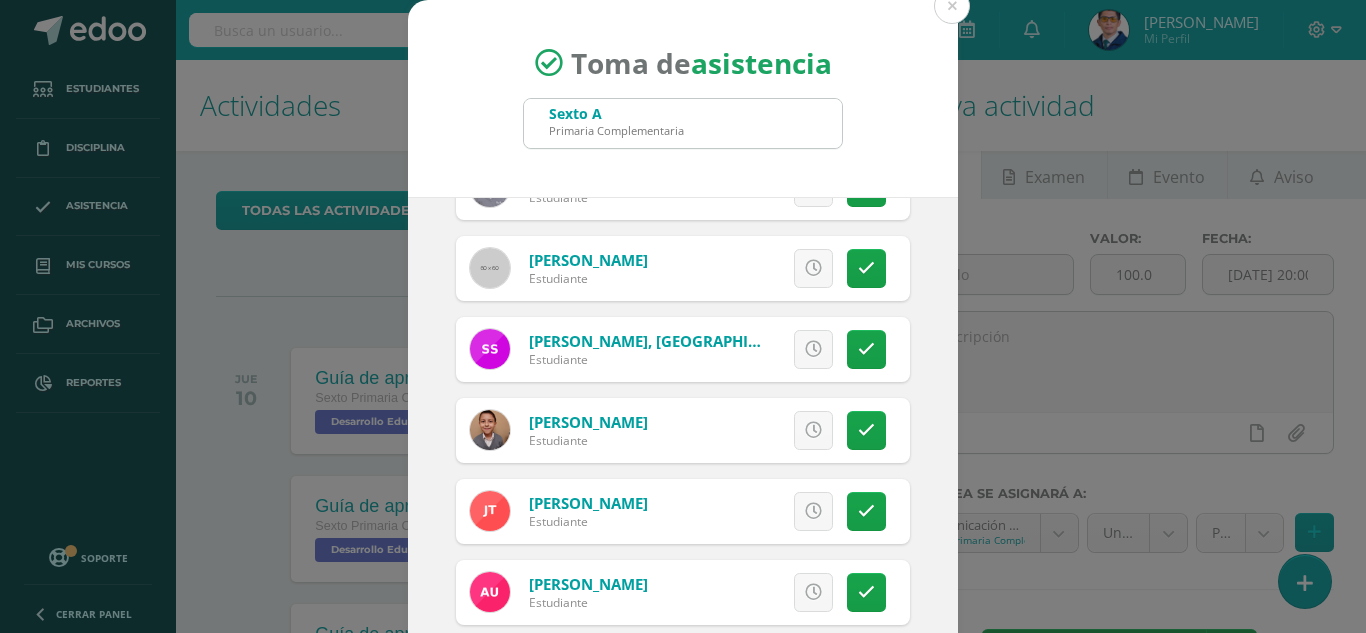 scroll, scrollTop: 2486, scrollLeft: 0, axis: vertical 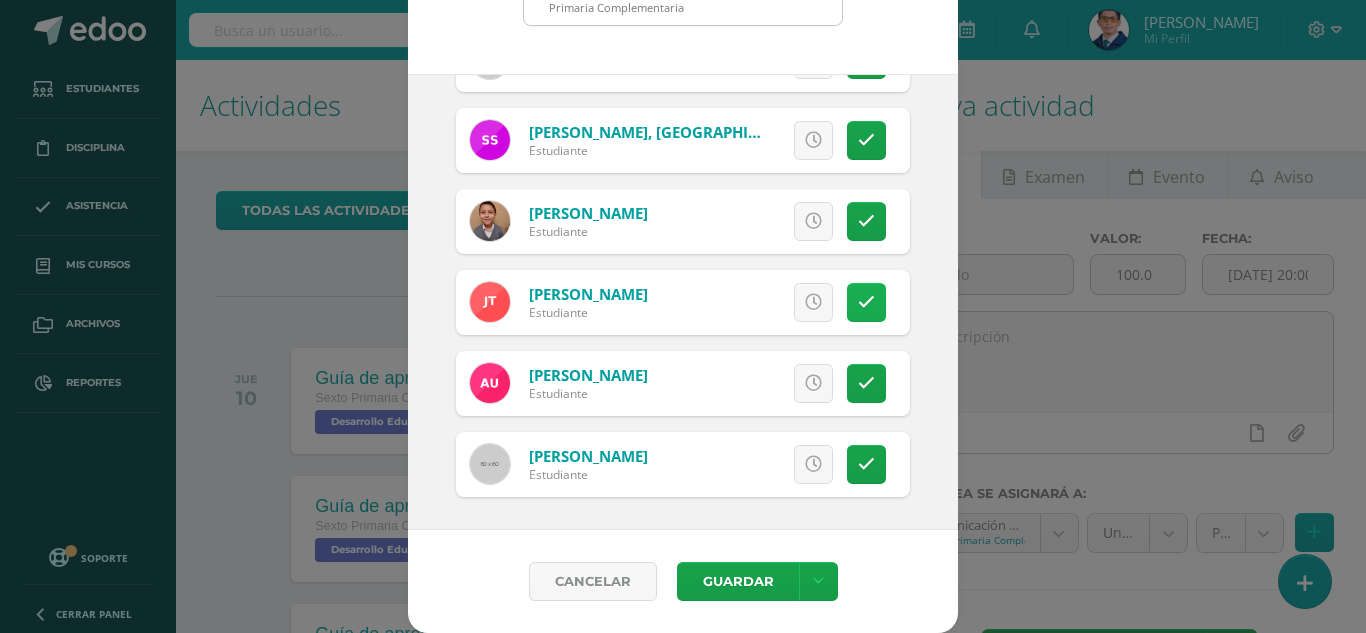 click at bounding box center (866, 302) 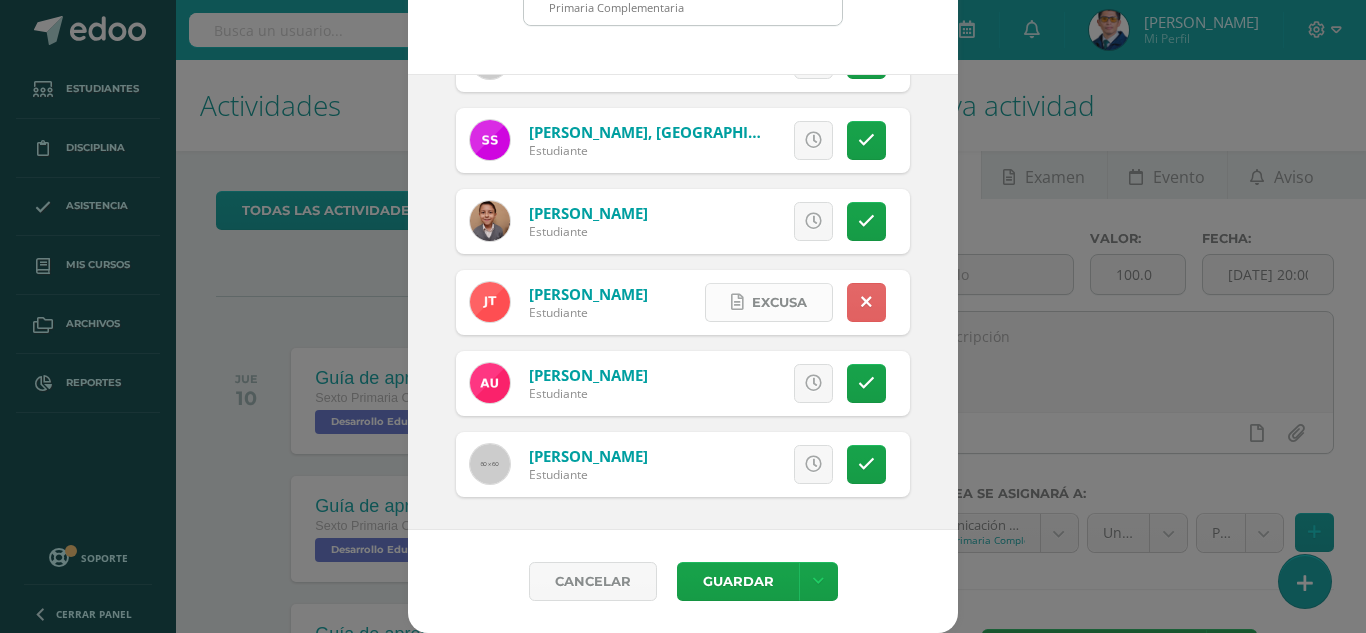 click on "Excusa" at bounding box center [779, 302] 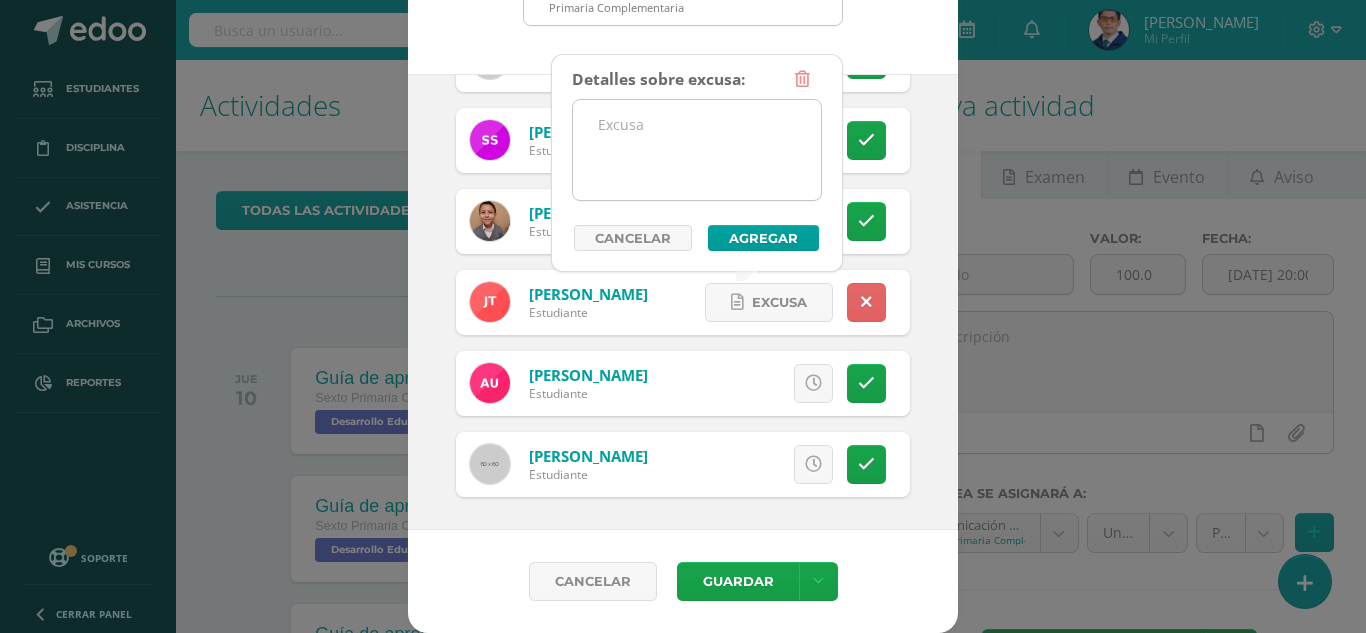 click at bounding box center [697, 150] 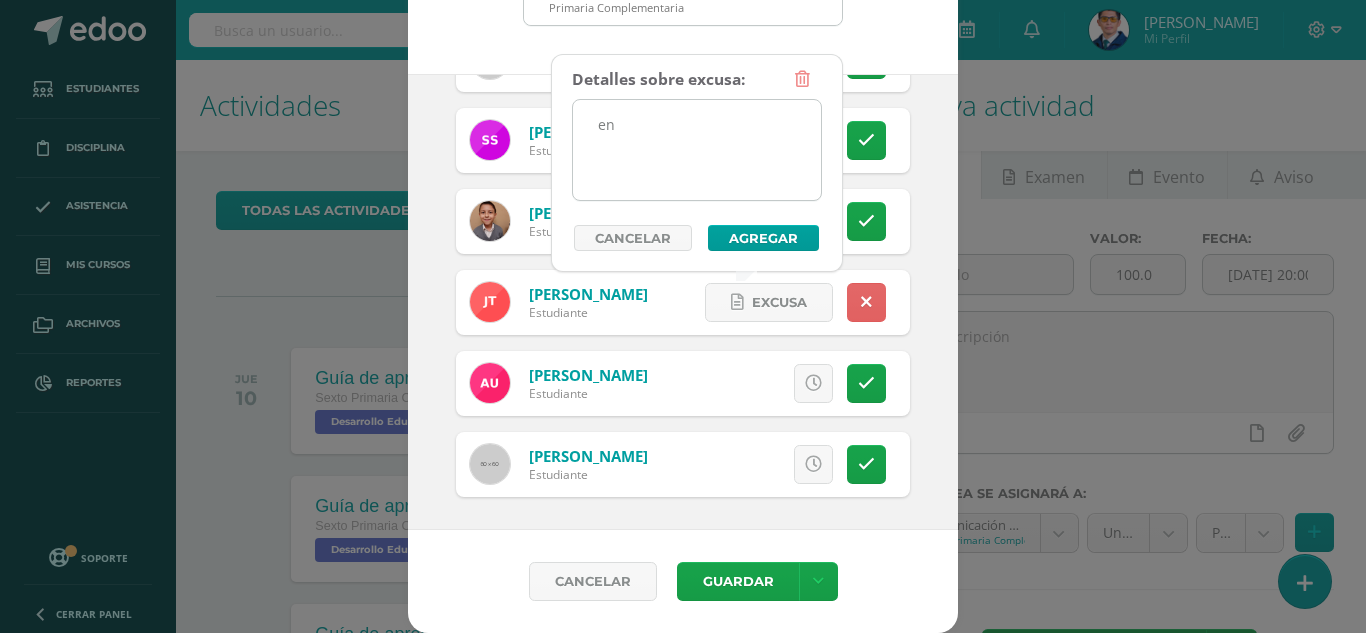 type on "e" 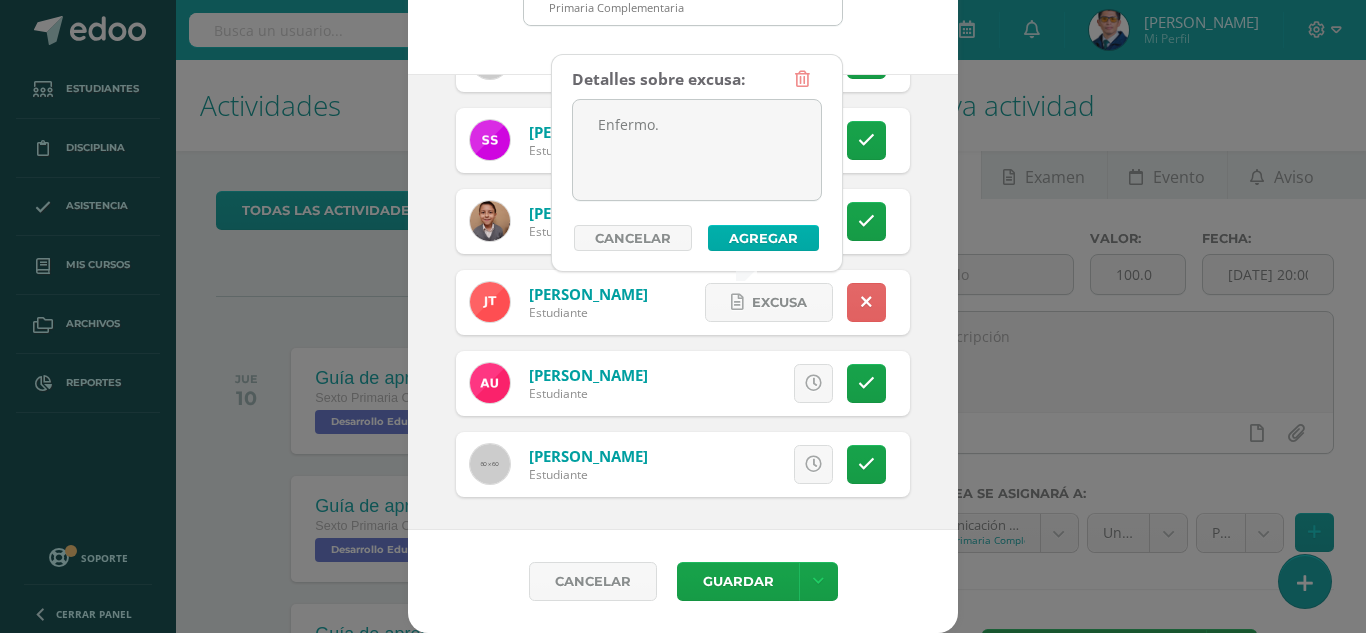 type on "Enfermo." 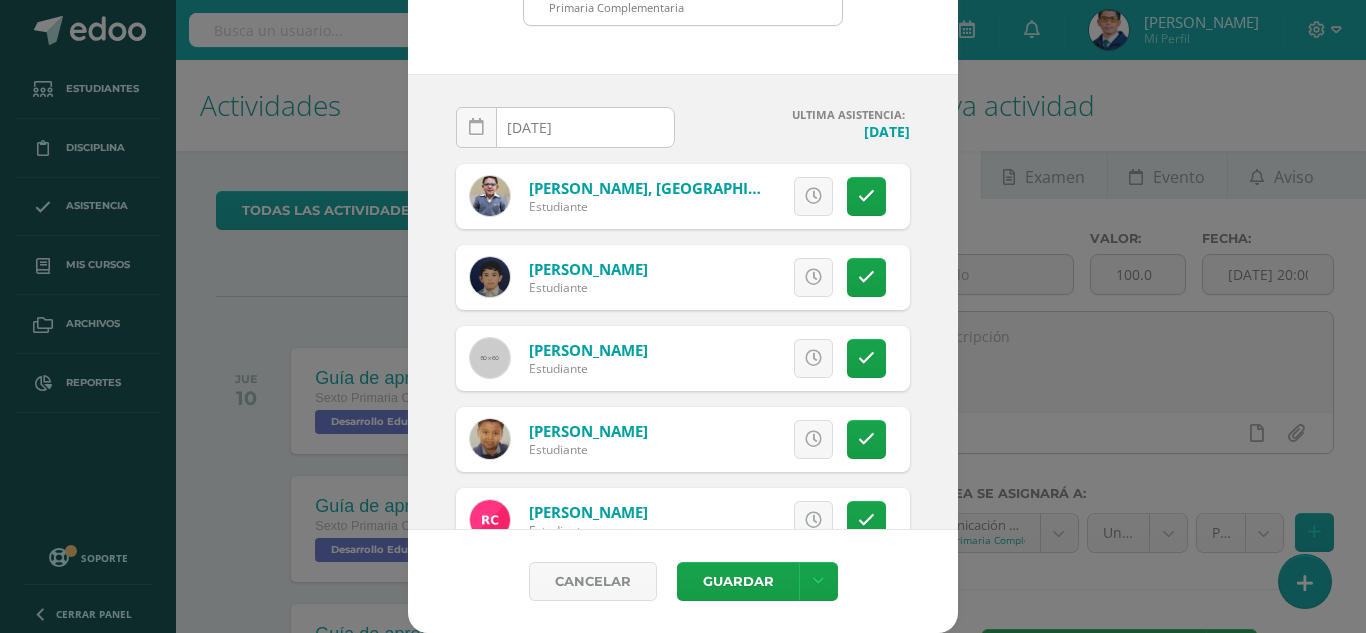 scroll, scrollTop: 700, scrollLeft: 0, axis: vertical 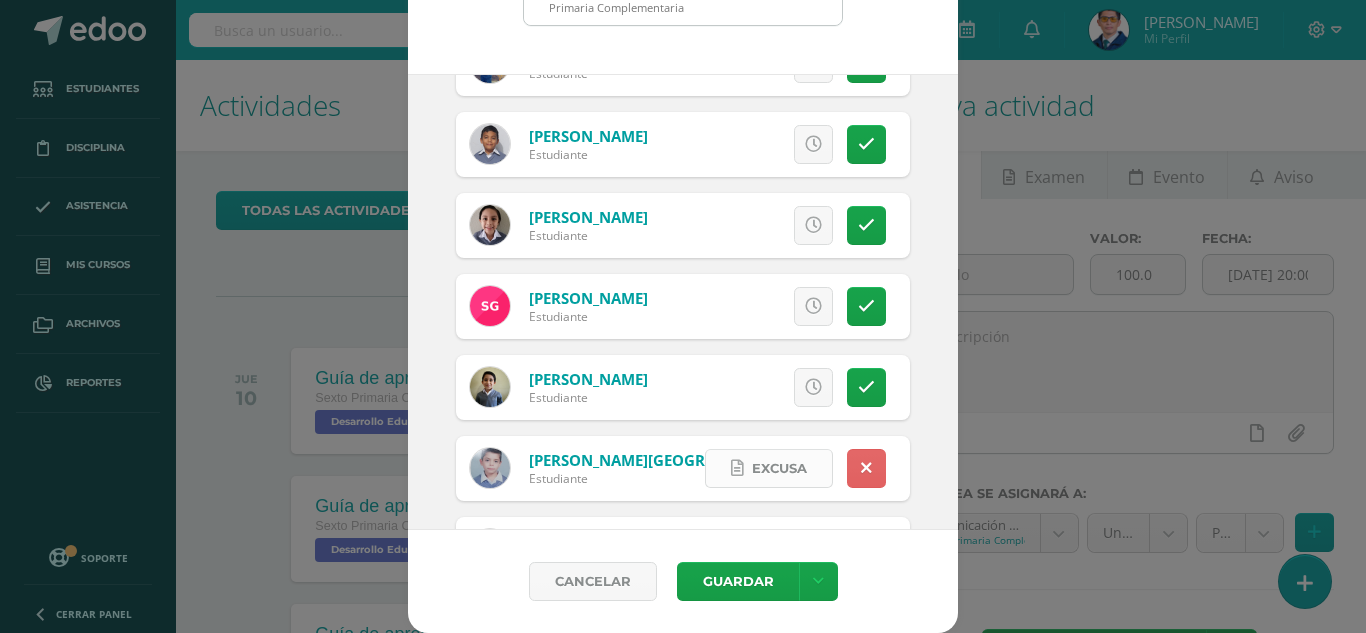 click on "Excusa" at bounding box center (779, 468) 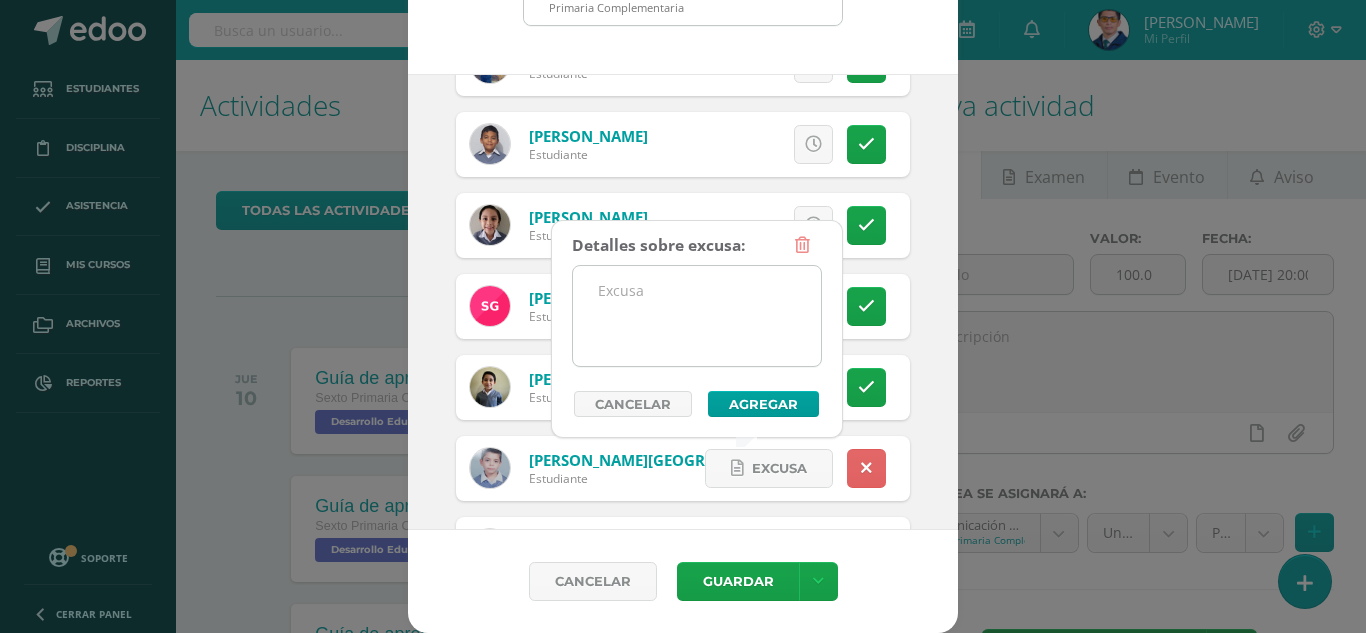 click at bounding box center [697, 316] 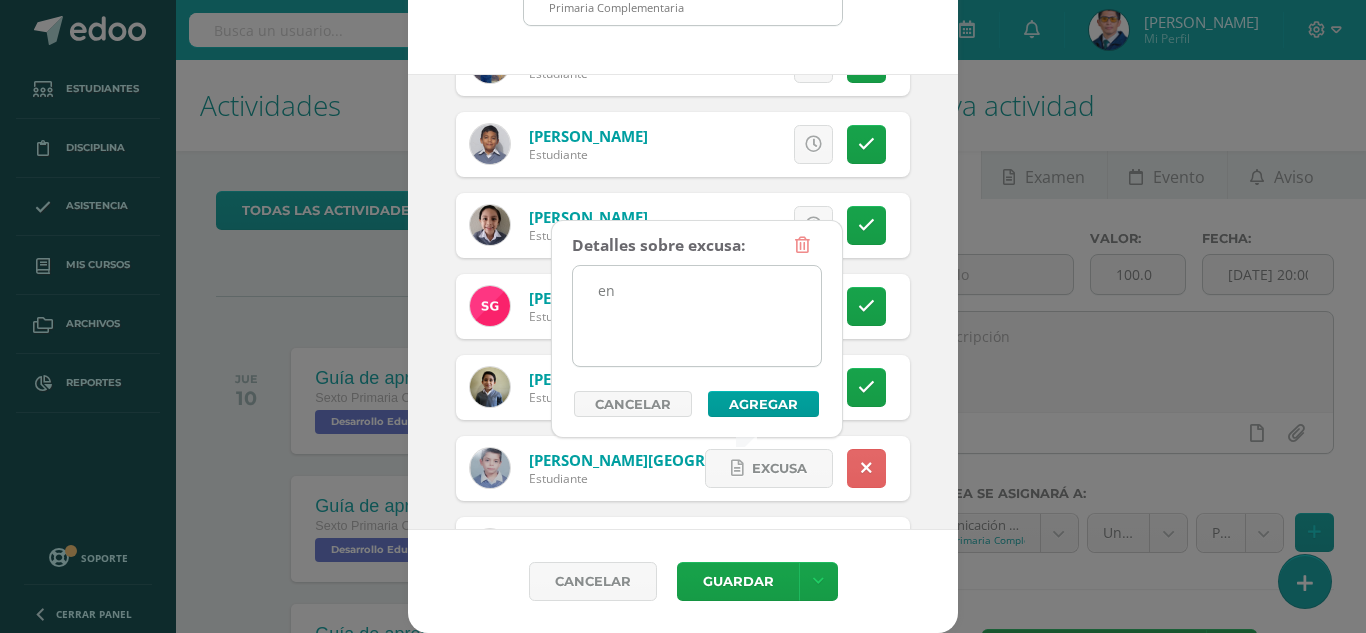 type on "e" 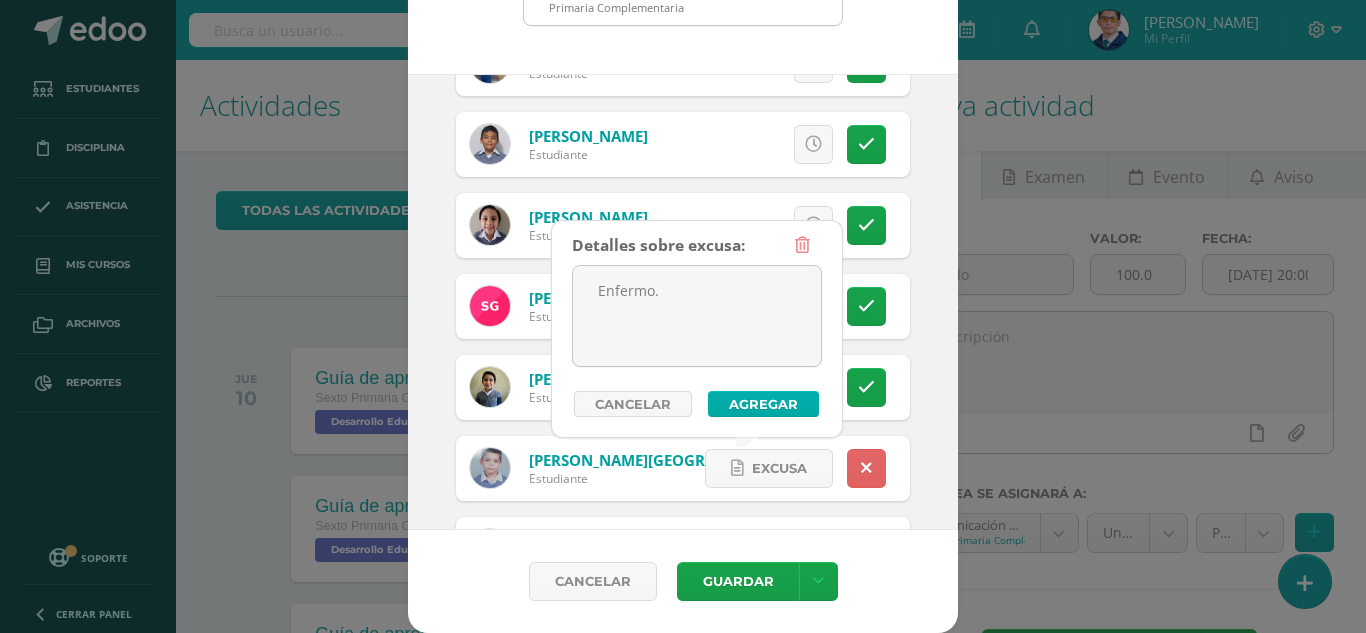 type on "Enfermo." 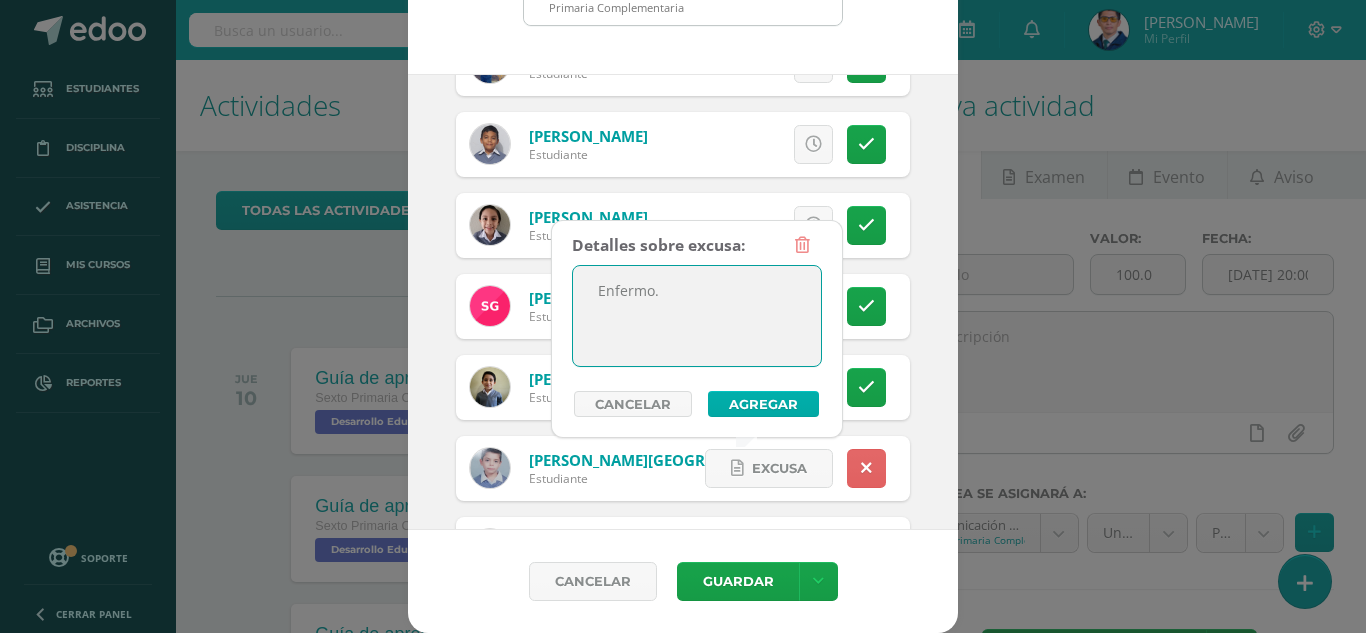 click on "Agregar" at bounding box center [763, 404] 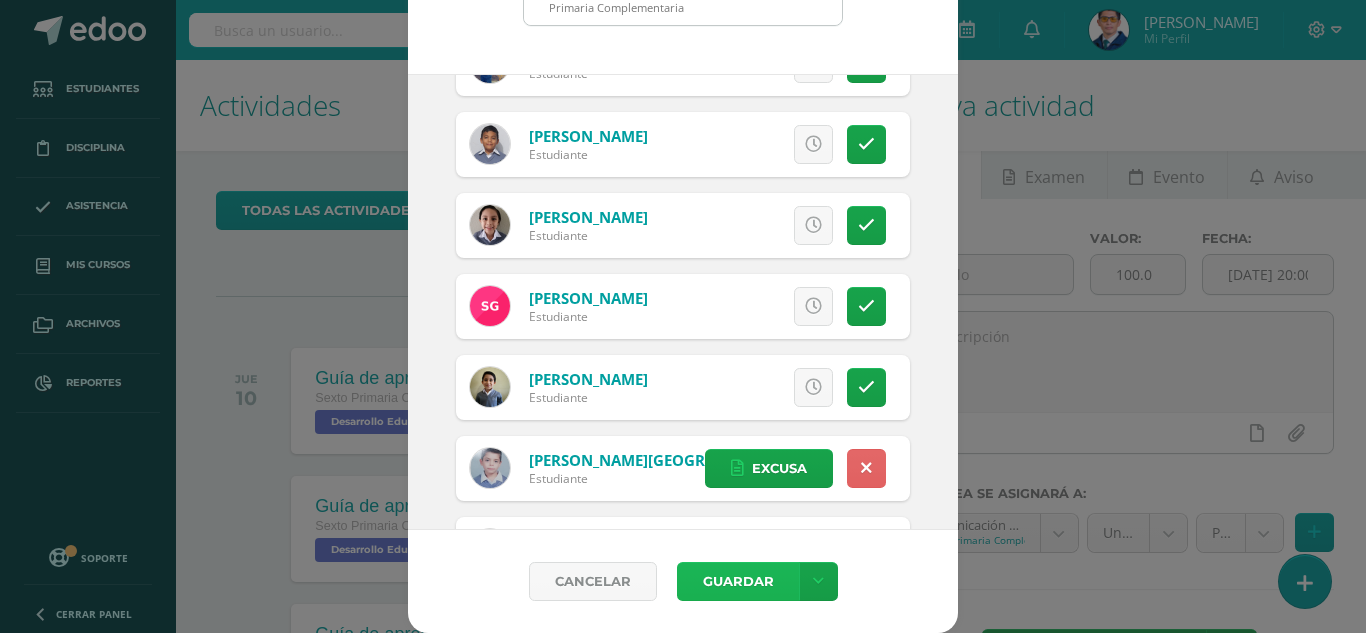 click on "Guardar" at bounding box center [738, 581] 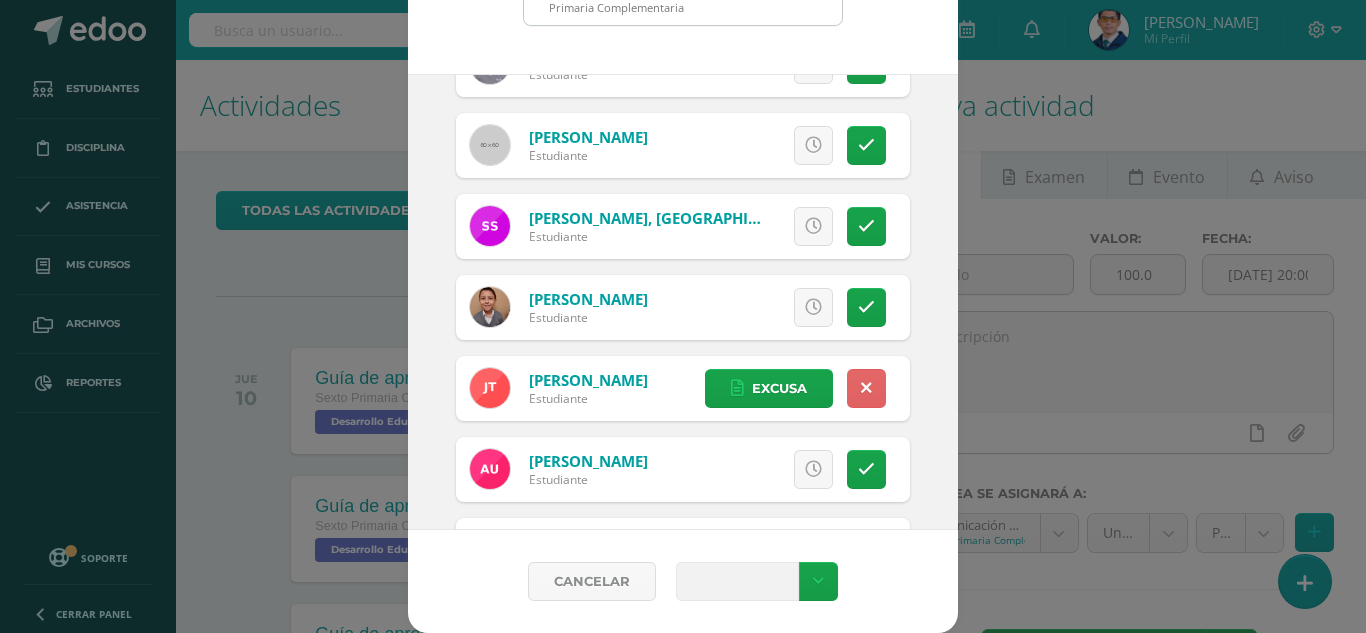 scroll, scrollTop: 2486, scrollLeft: 0, axis: vertical 